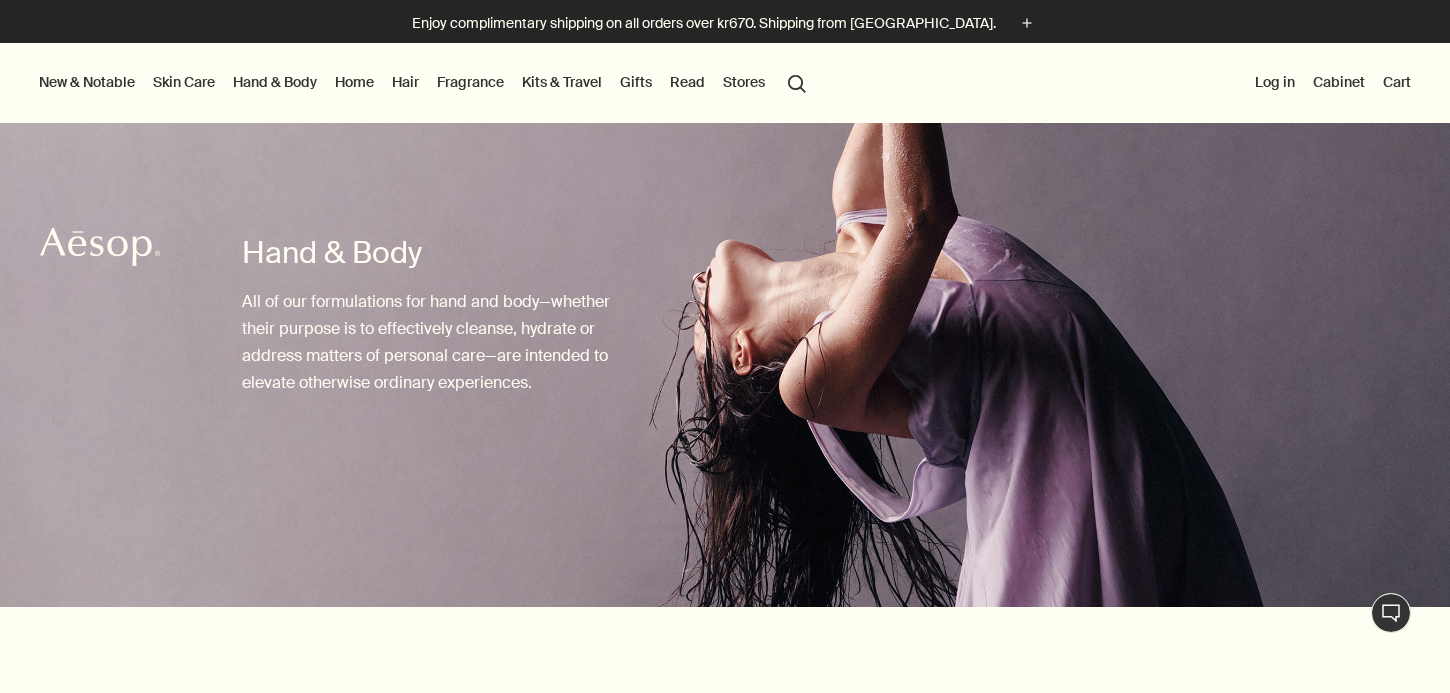 scroll, scrollTop: 0, scrollLeft: 0, axis: both 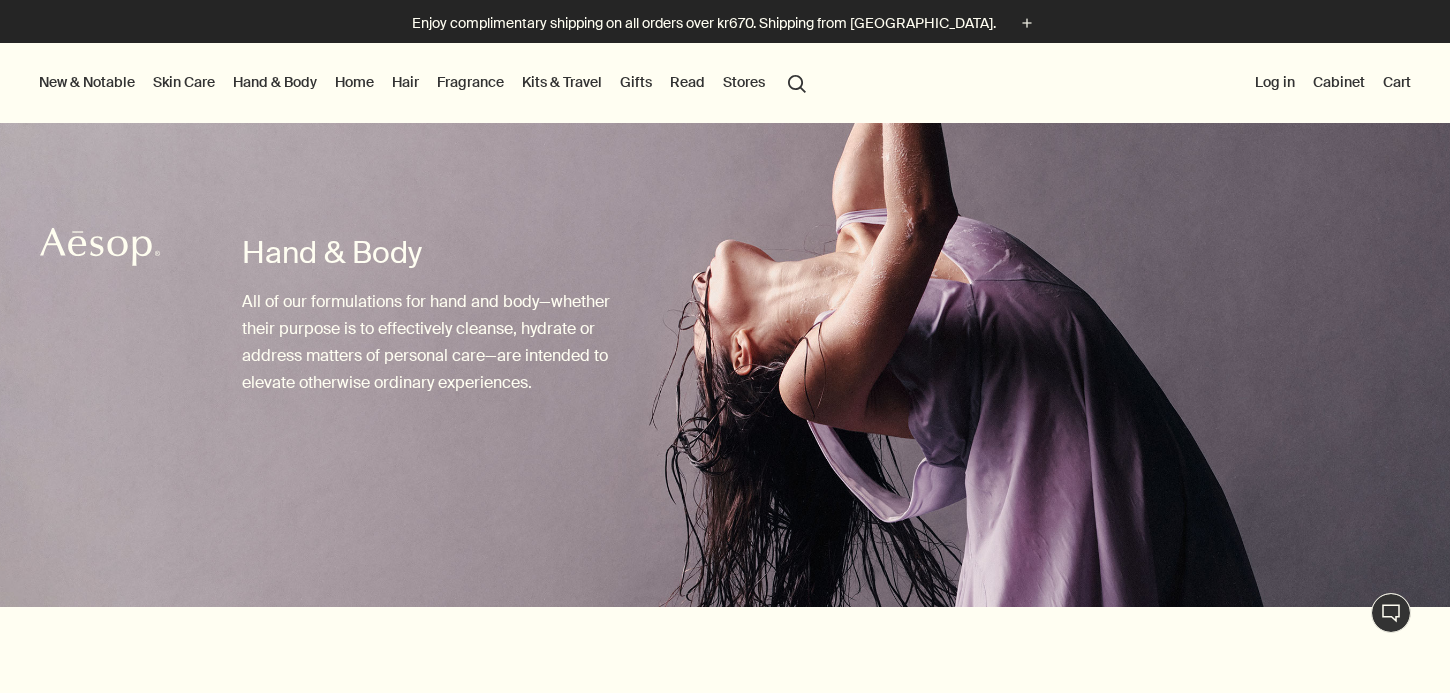 click on "Skin Care" at bounding box center (184, 82) 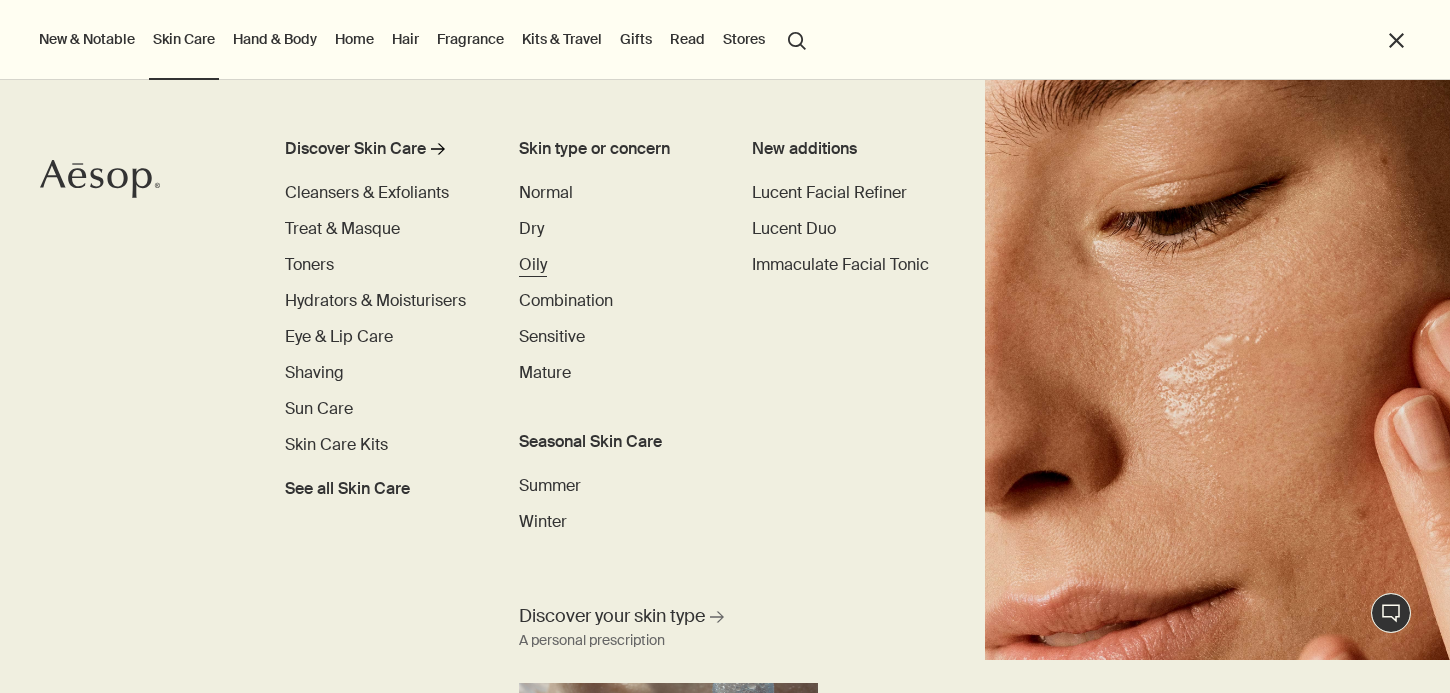 scroll, scrollTop: 30, scrollLeft: 0, axis: vertical 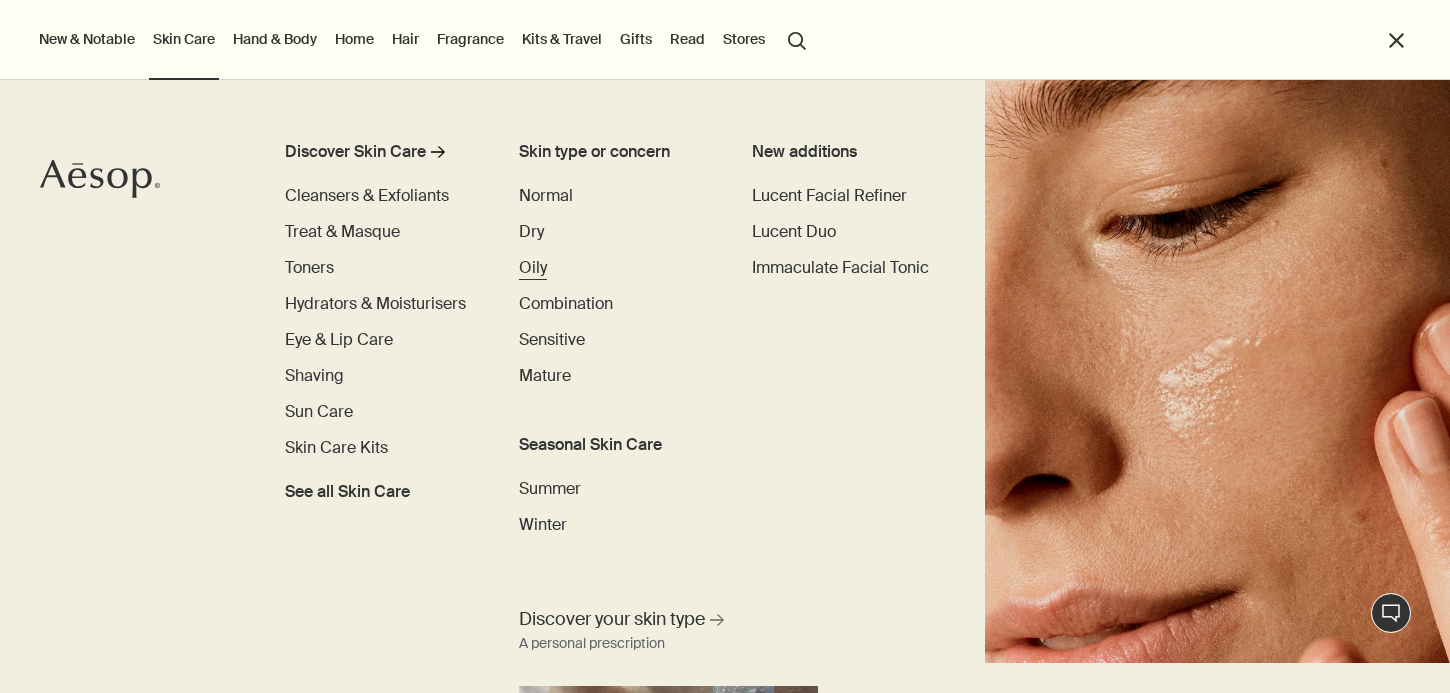 click on "Oily" at bounding box center [533, 267] 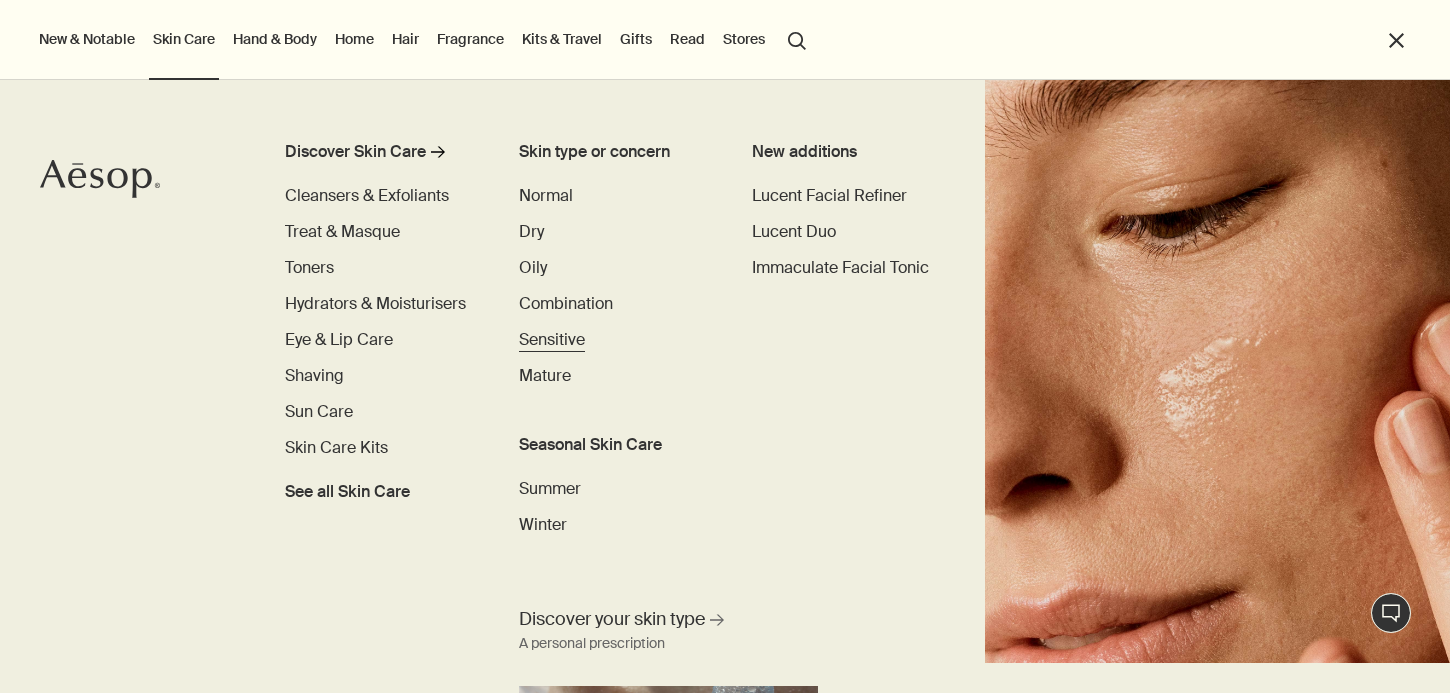 click on "Sensitive" at bounding box center (552, 339) 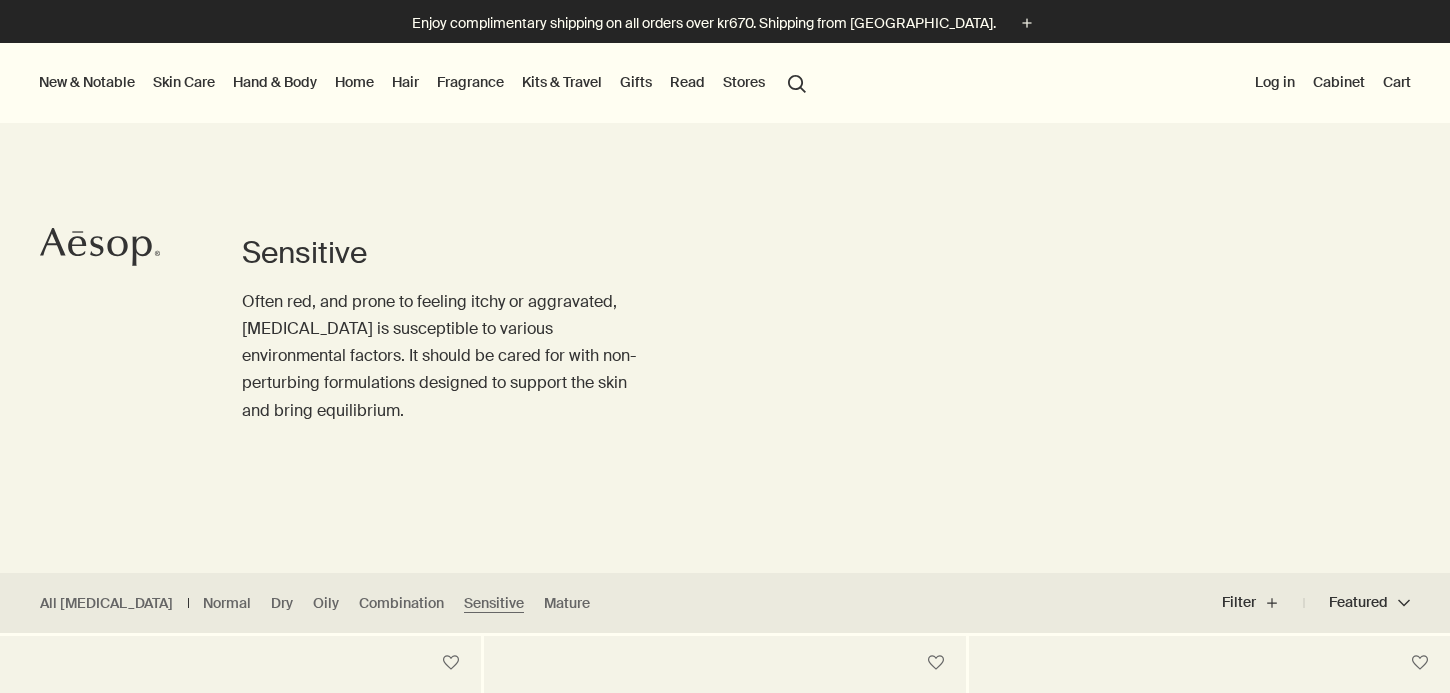 scroll, scrollTop: 471, scrollLeft: 0, axis: vertical 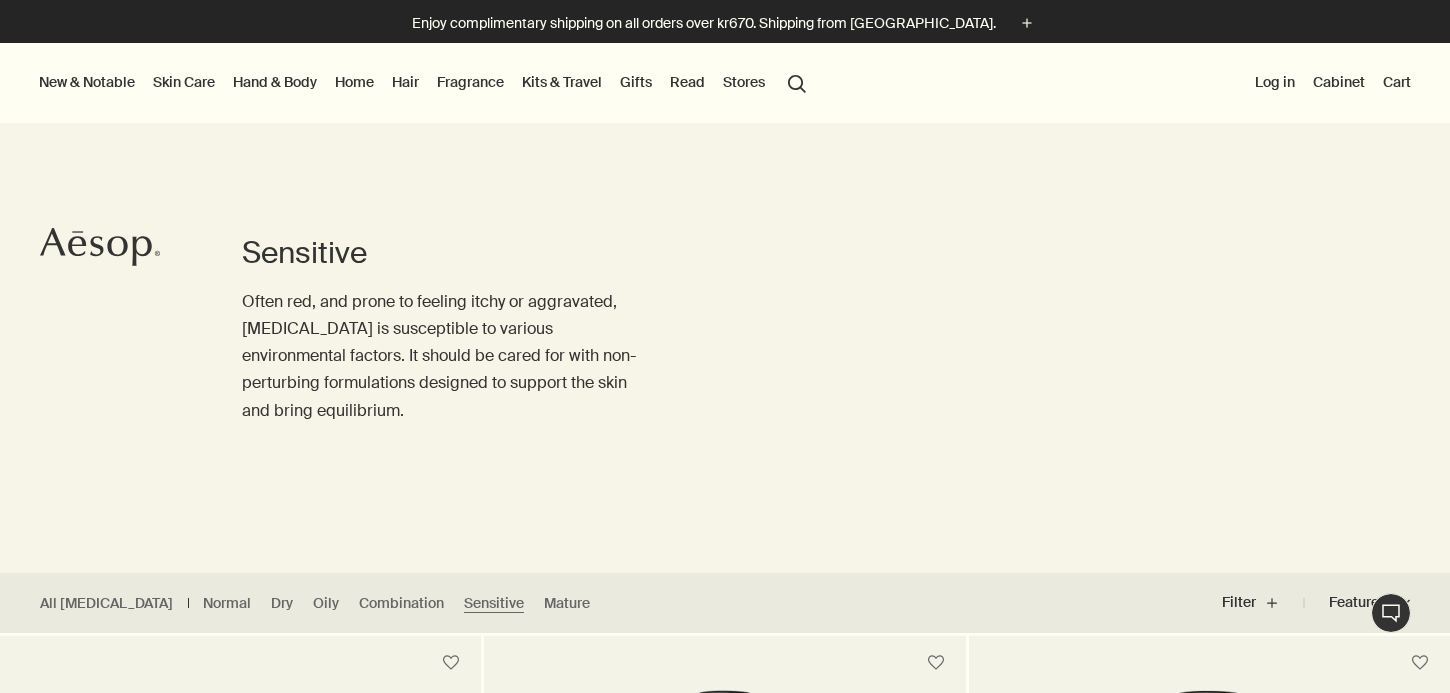 click on "search Search" at bounding box center (797, 82) 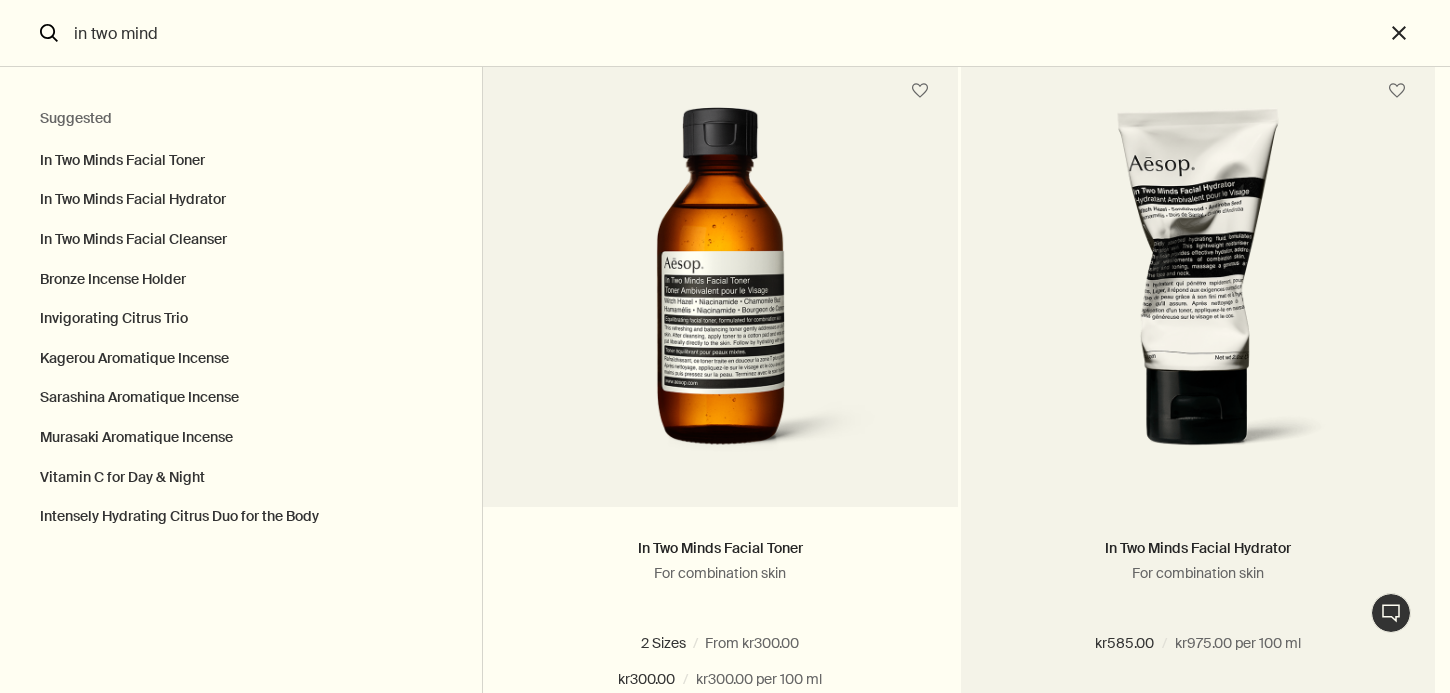 scroll, scrollTop: 0, scrollLeft: 0, axis: both 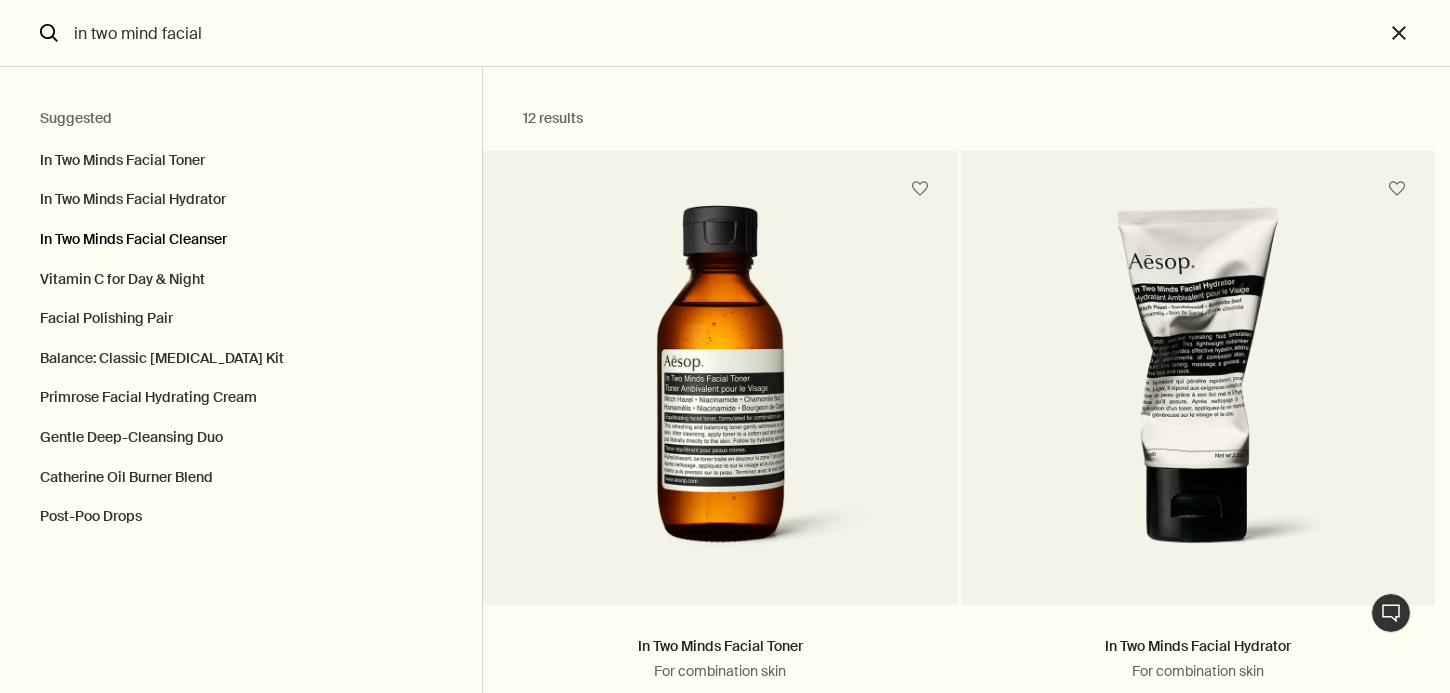 click on "In Two Minds Facial Cleanser" at bounding box center [241, 240] 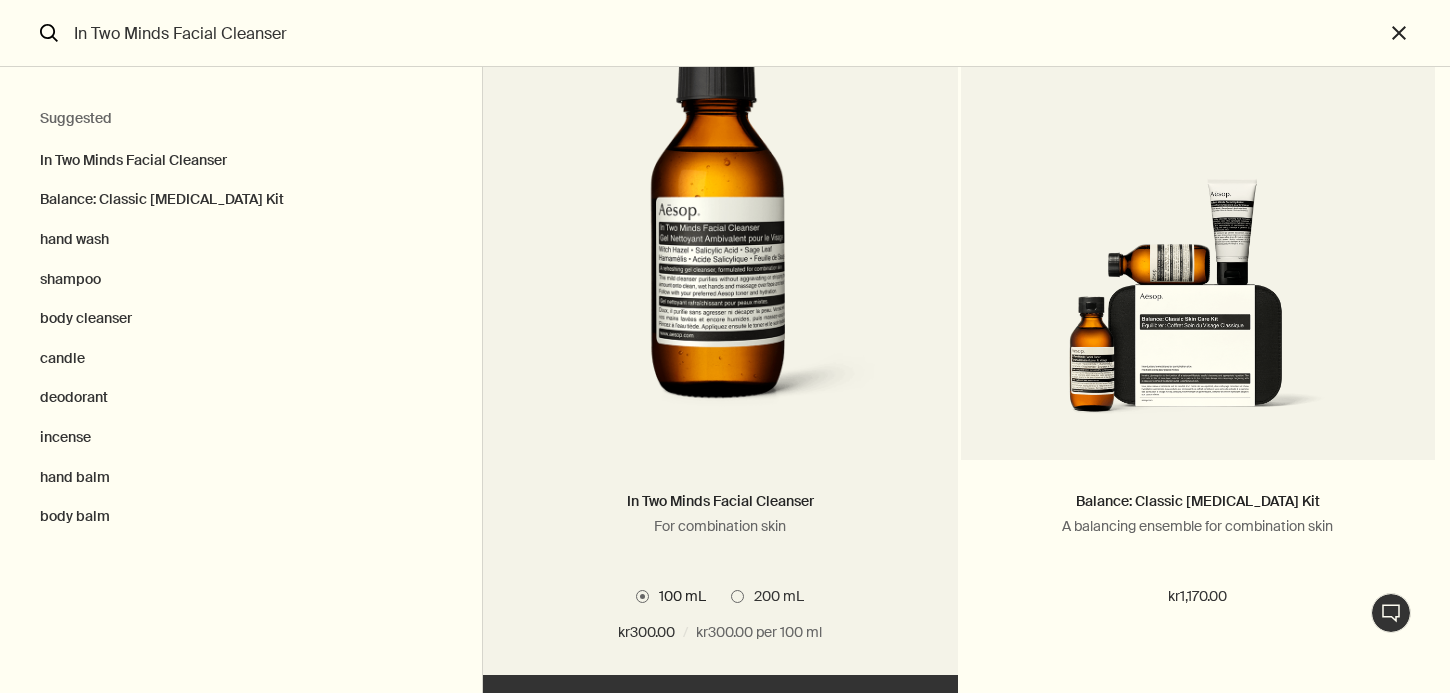 scroll, scrollTop: 148, scrollLeft: 0, axis: vertical 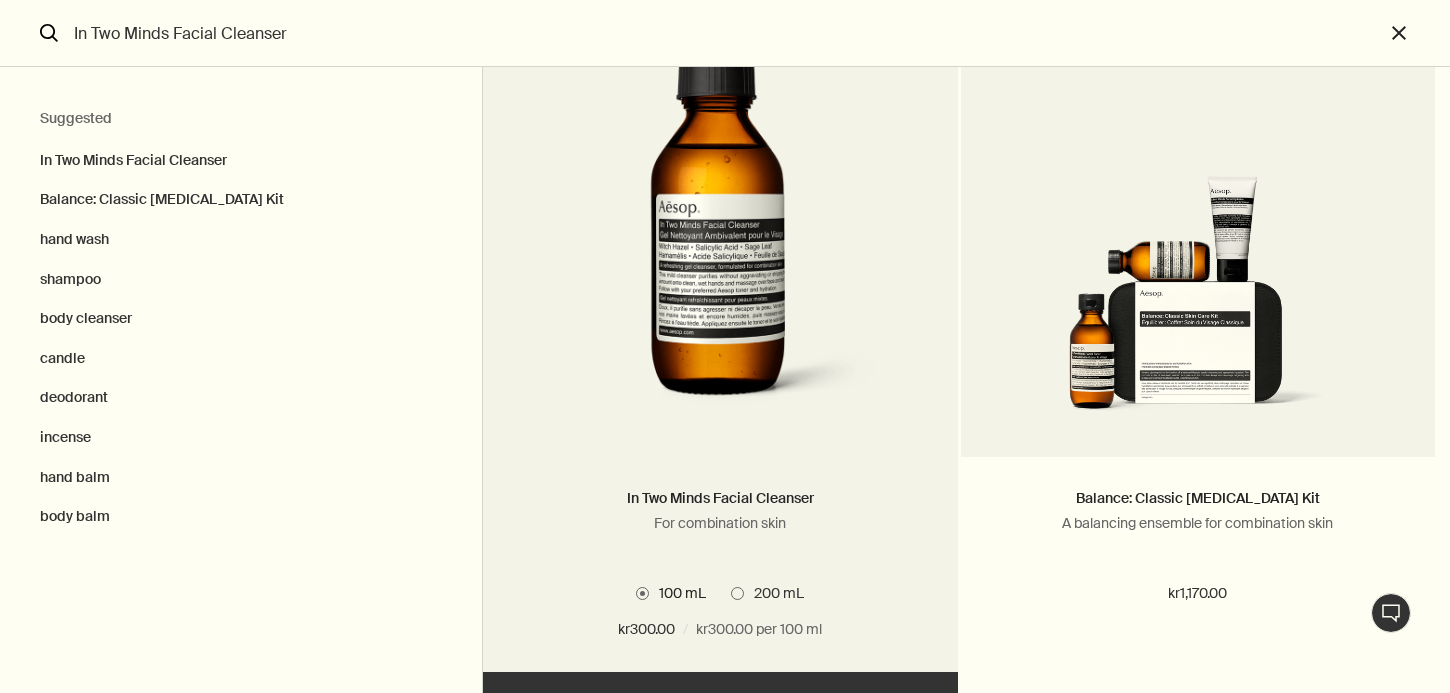 click at bounding box center (737, 593) 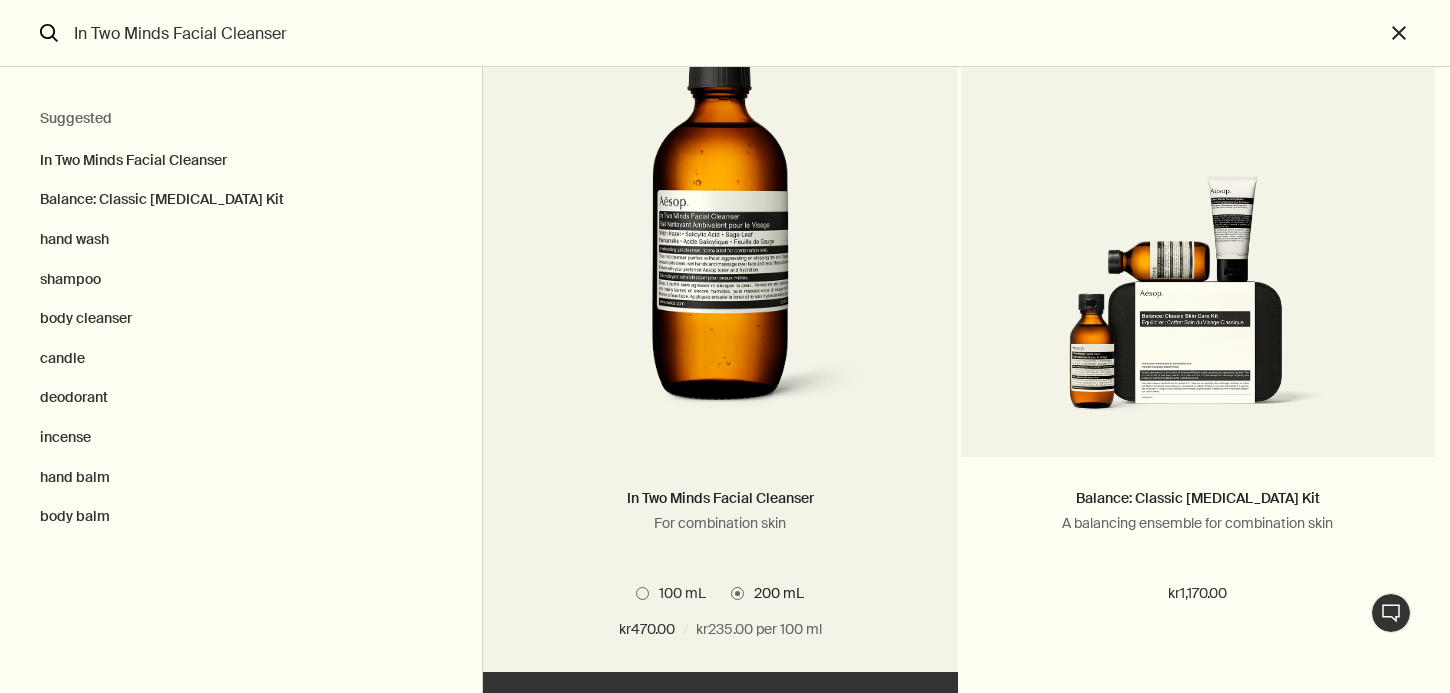 click at bounding box center [642, 593] 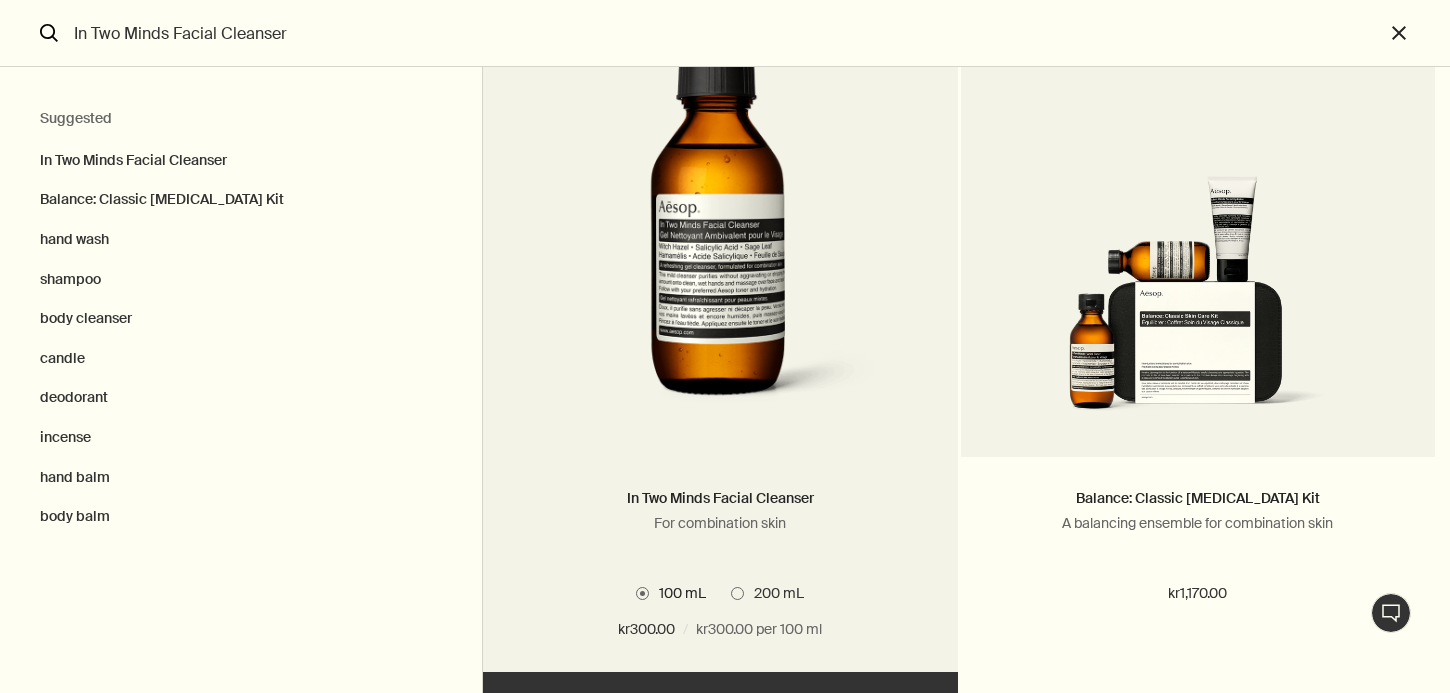 click on "Add Add to your cart" at bounding box center (720, 702) 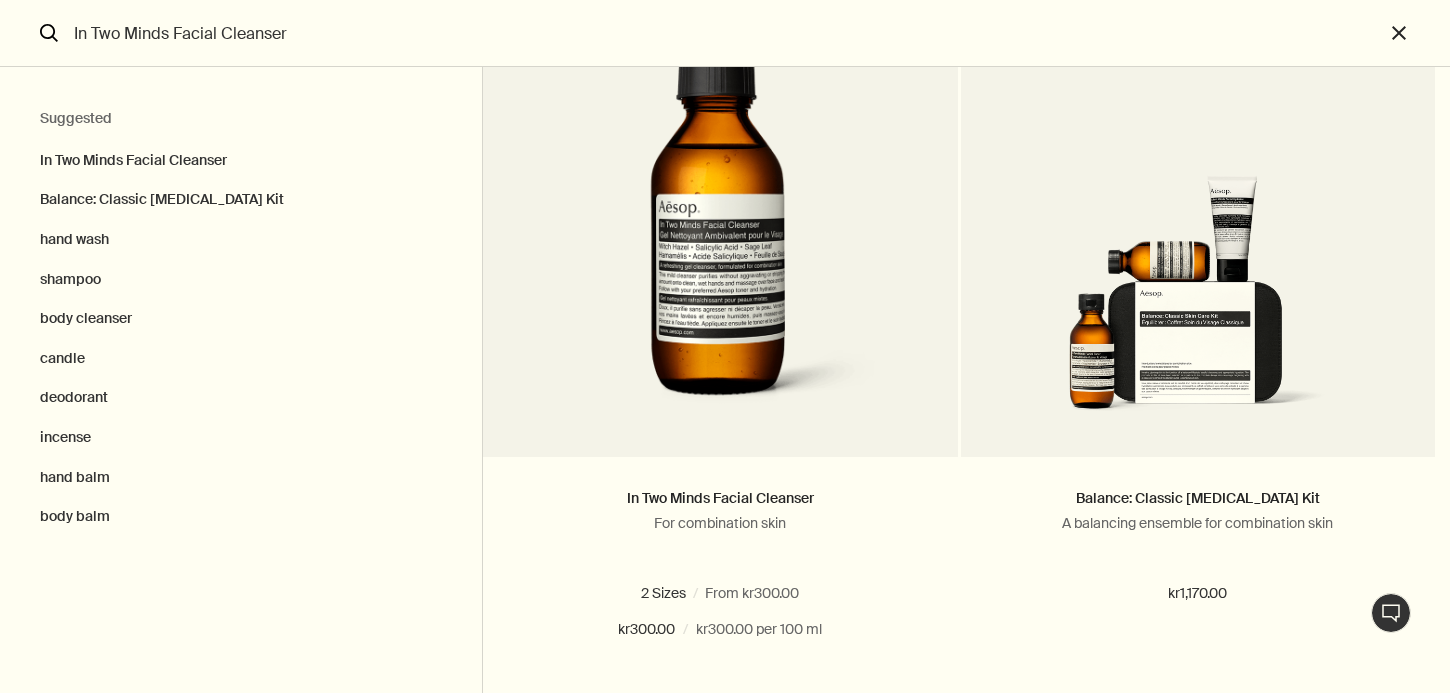 click on "In Two Minds Facial Cleanser" at bounding box center [725, 33] 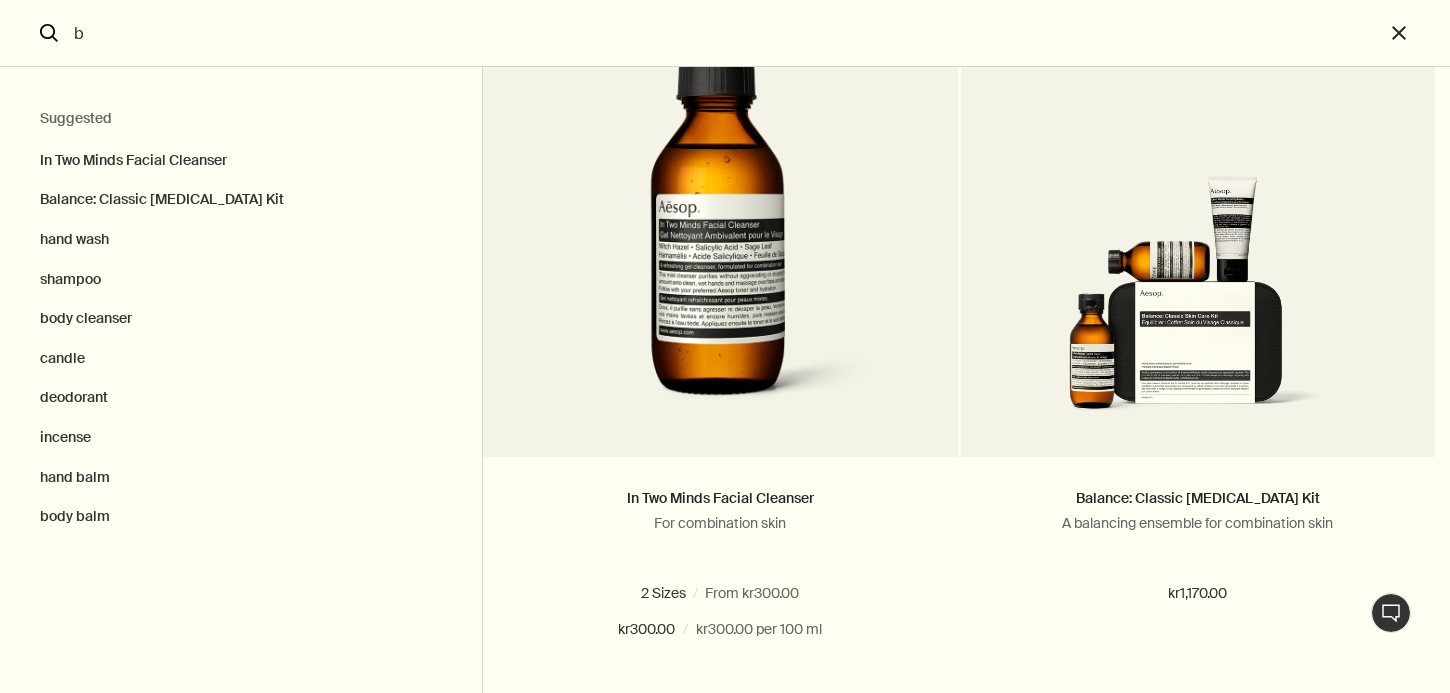 scroll, scrollTop: 0, scrollLeft: 0, axis: both 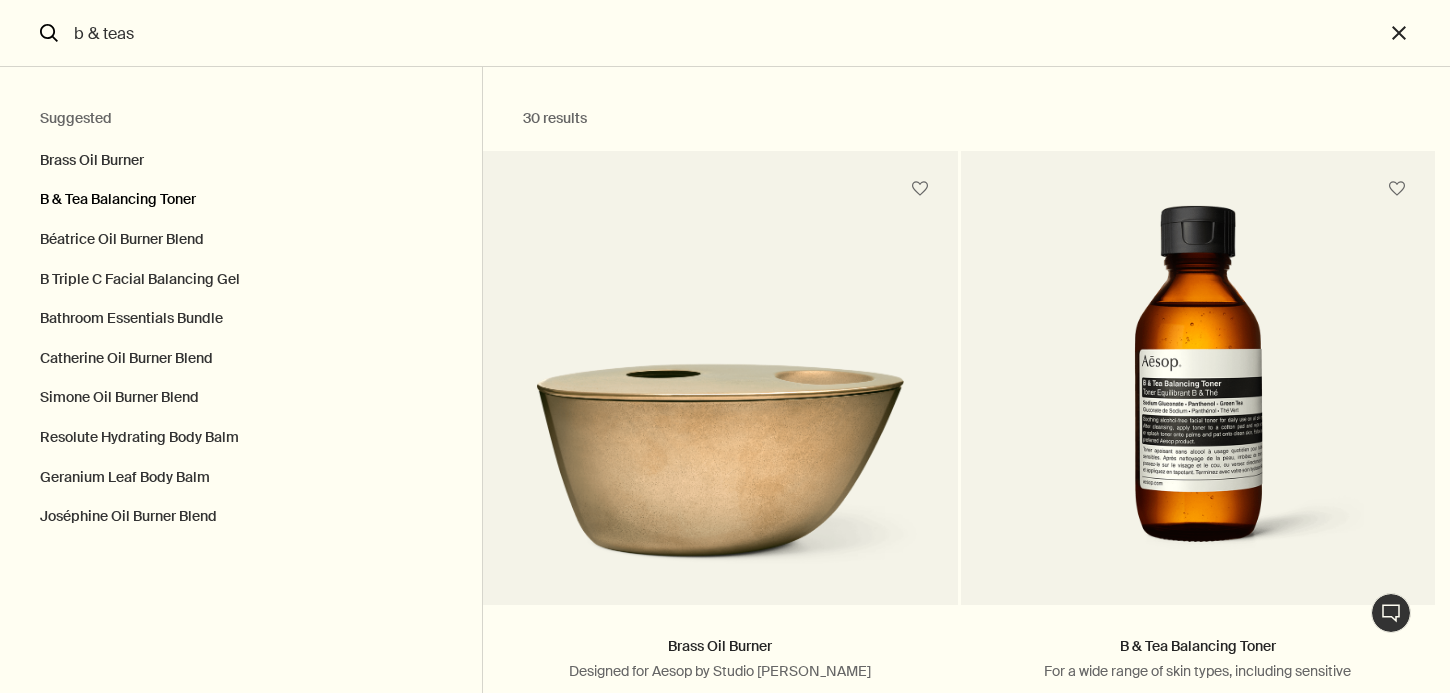 click on "B & Tea Balancing Toner" at bounding box center [241, 200] 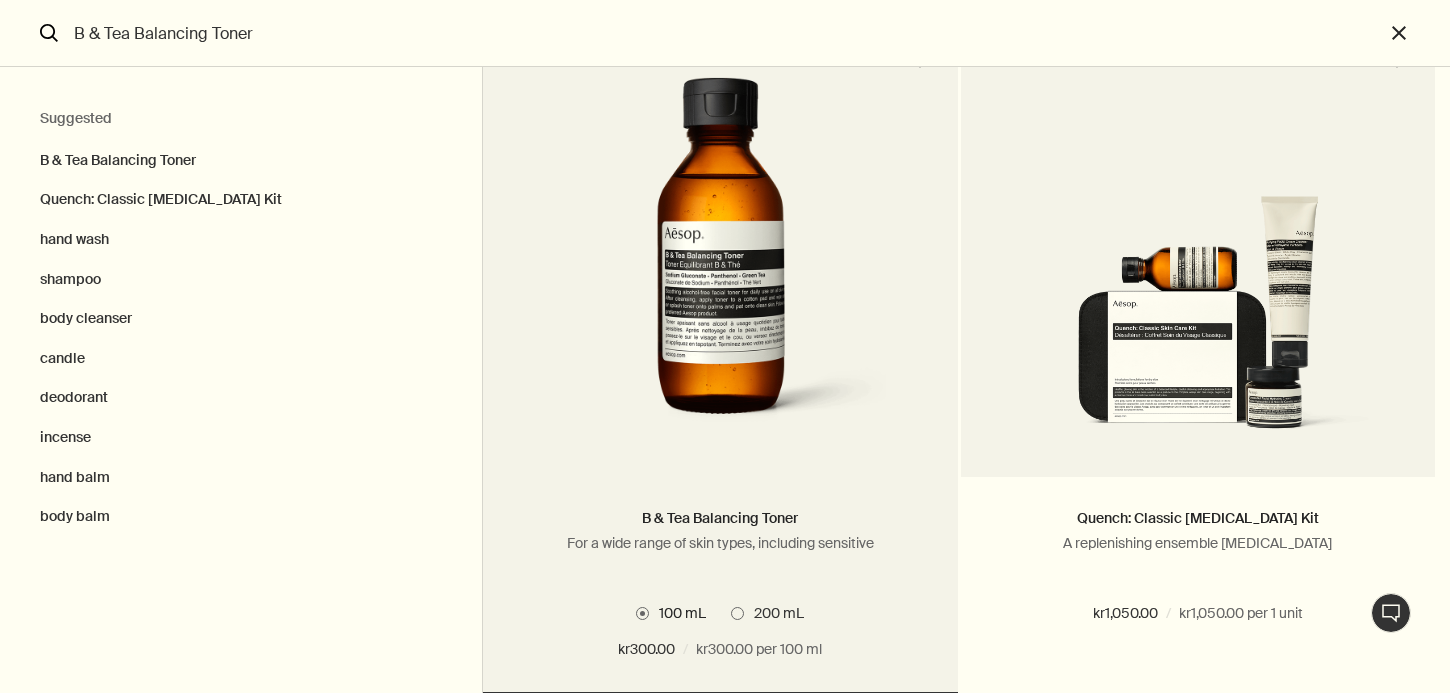 scroll, scrollTop: 148, scrollLeft: 0, axis: vertical 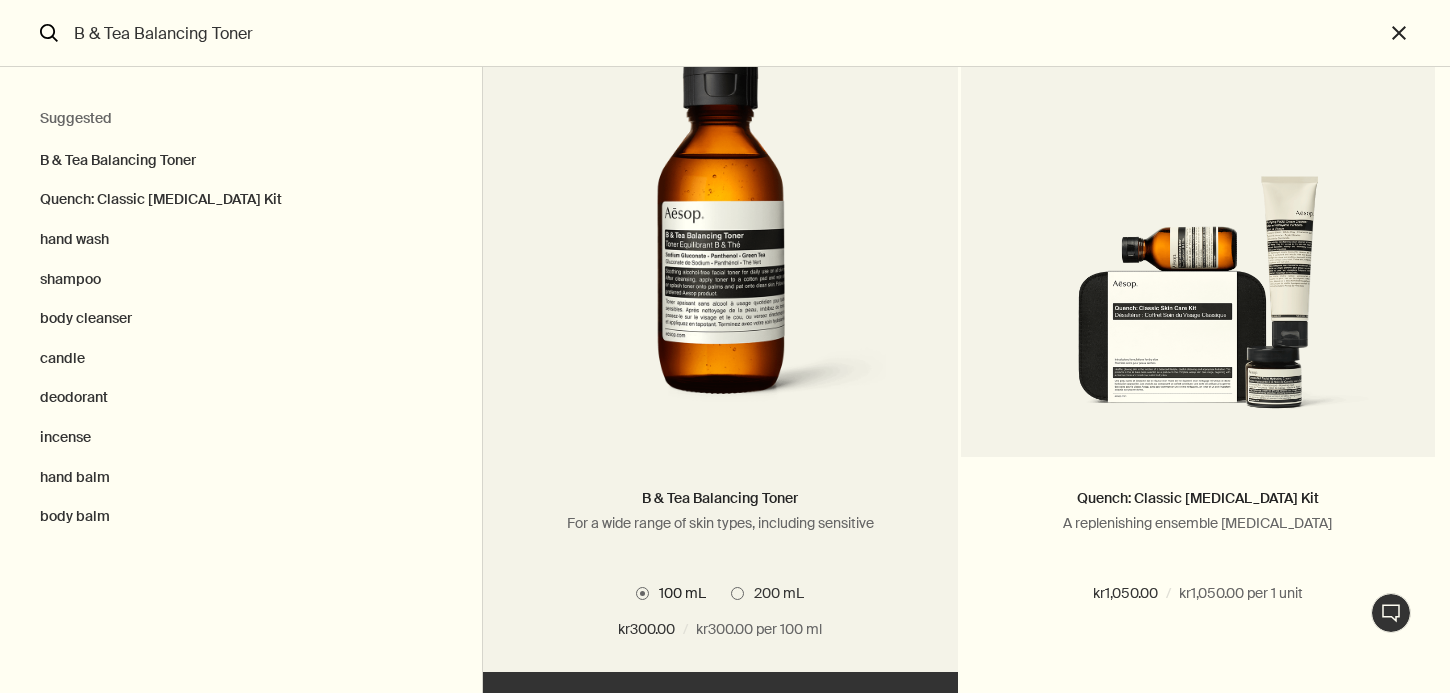click on "Add Add to your cart" at bounding box center (720, 702) 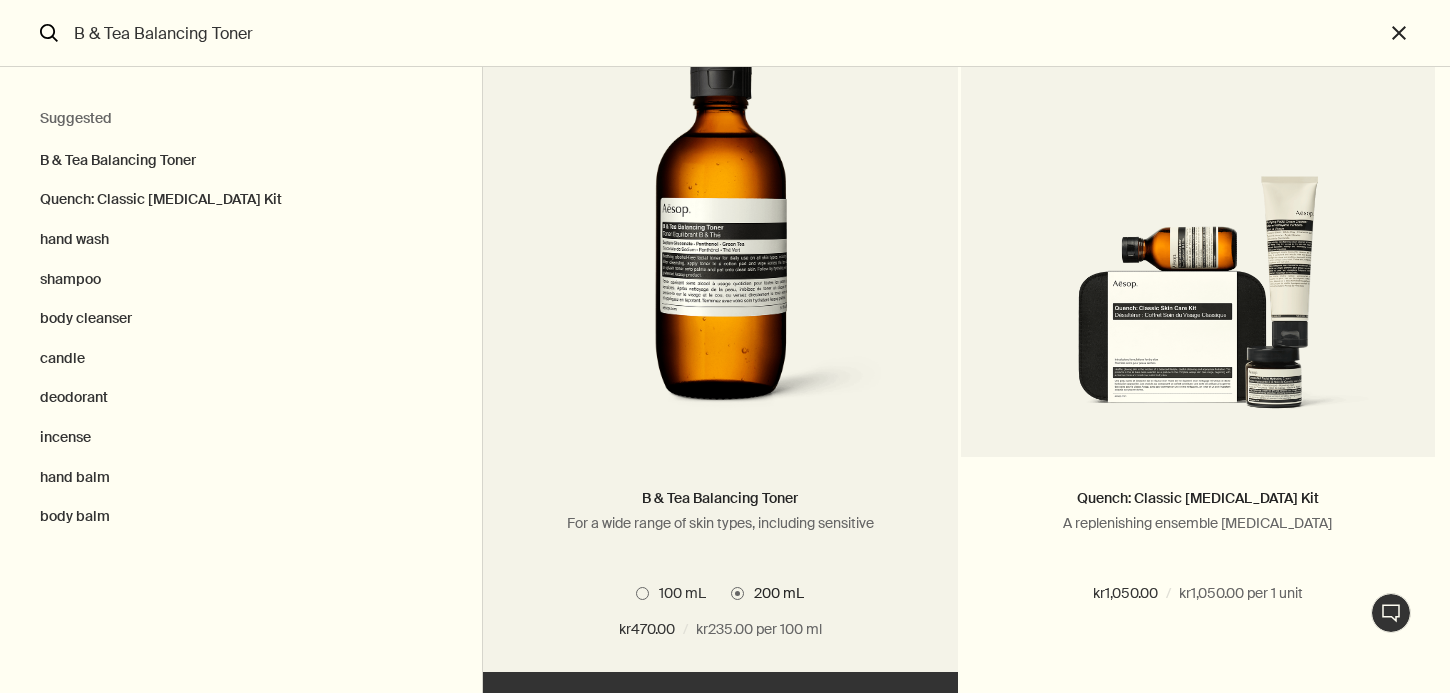 click at bounding box center (642, 593) 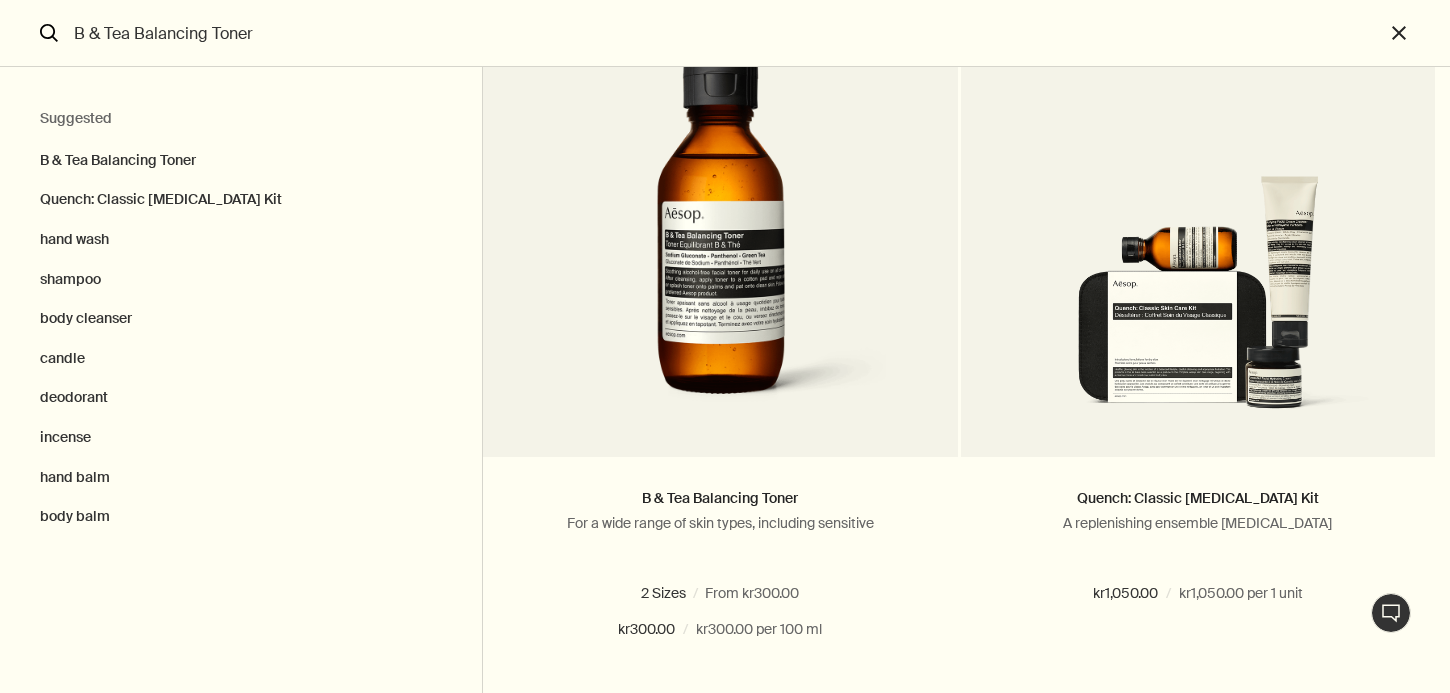 click on "B & Tea Balancing Toner" at bounding box center [725, 33] 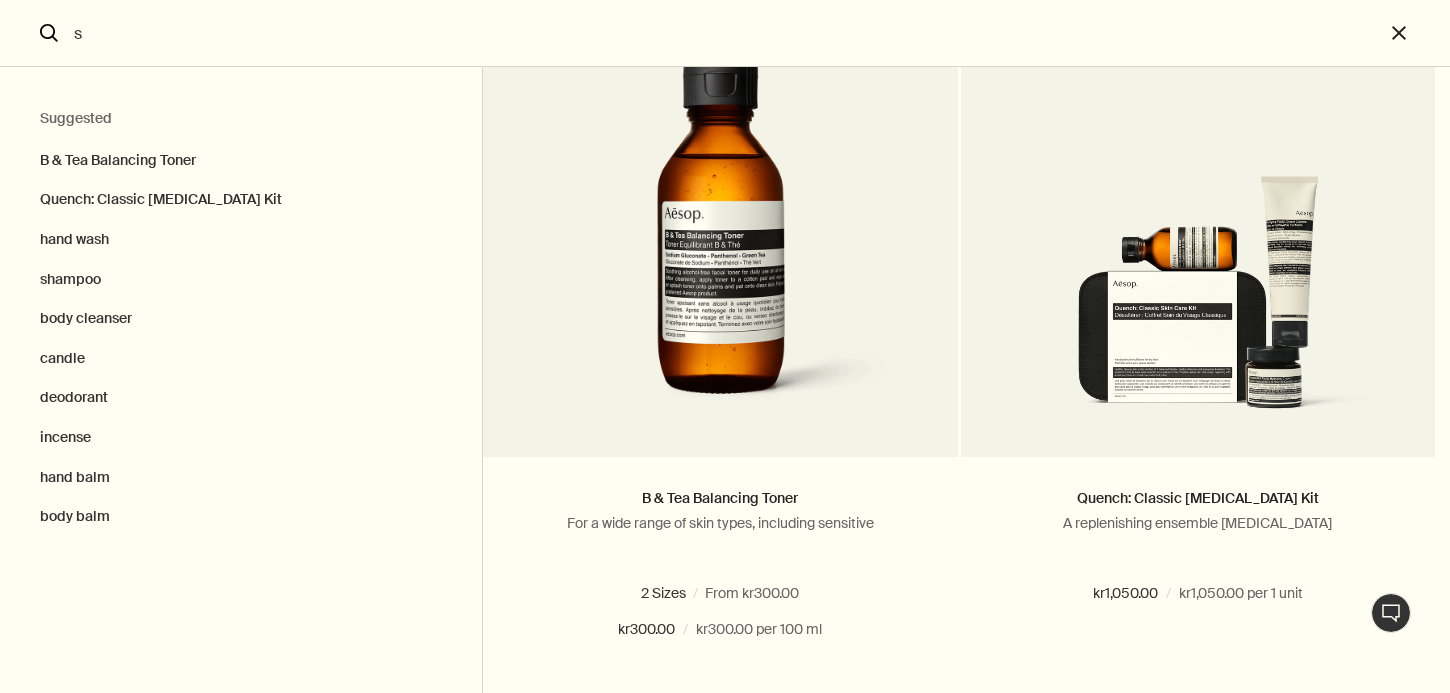 scroll, scrollTop: 0, scrollLeft: 0, axis: both 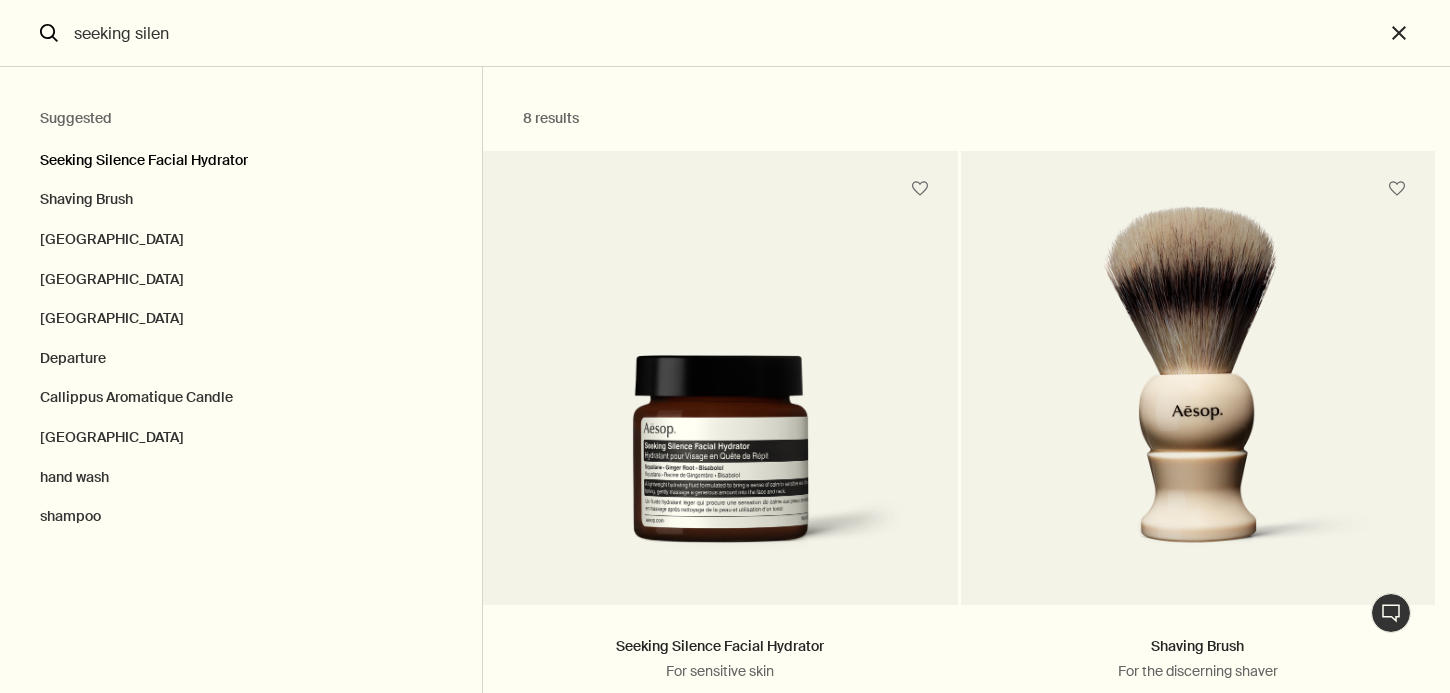 click on "Seeking Silence Facial Hydrator" at bounding box center (241, 156) 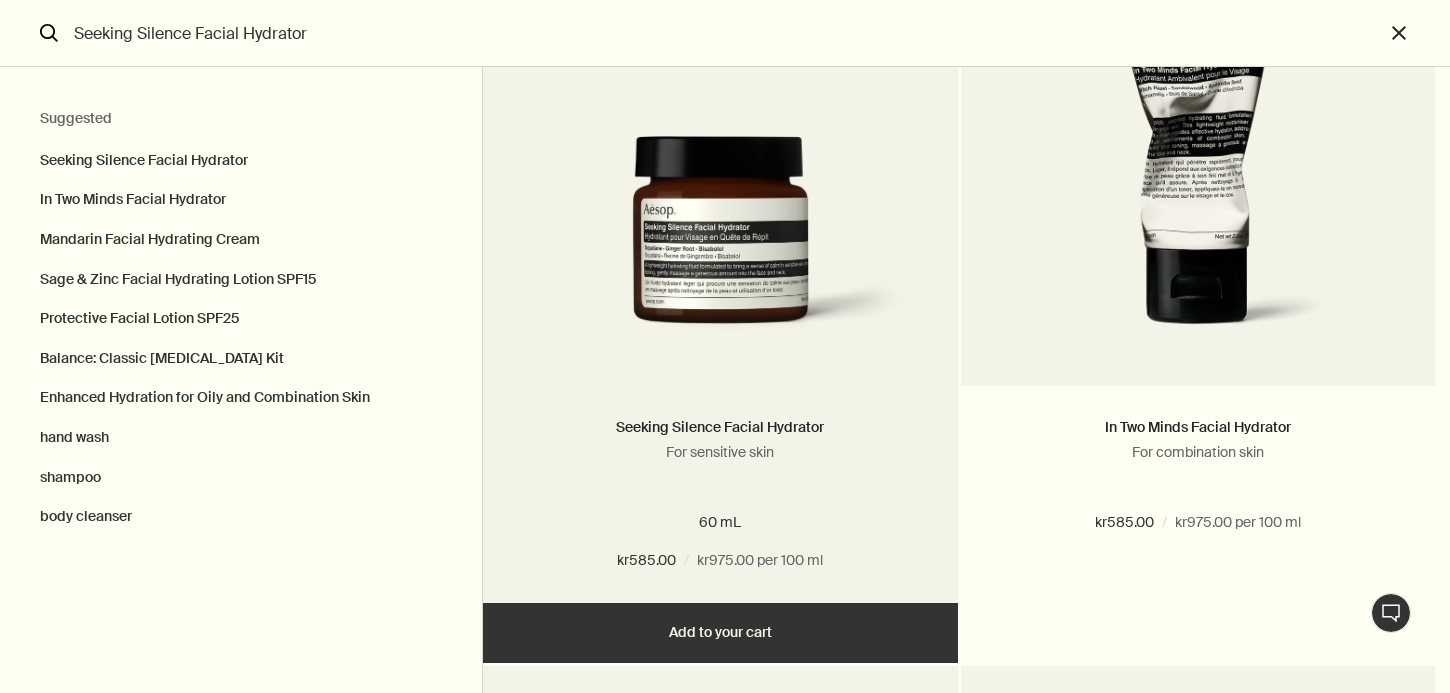 scroll, scrollTop: 221, scrollLeft: 0, axis: vertical 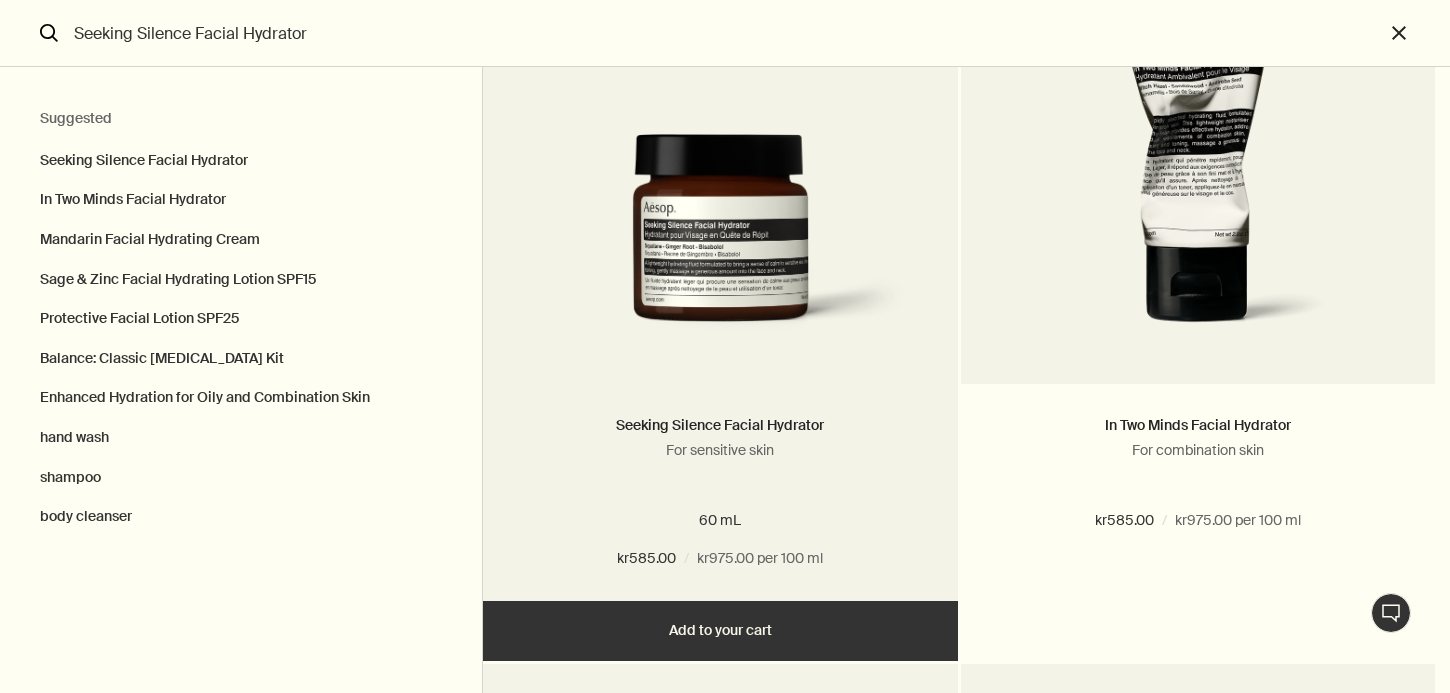 click on "Add Add to your cart" at bounding box center [720, 631] 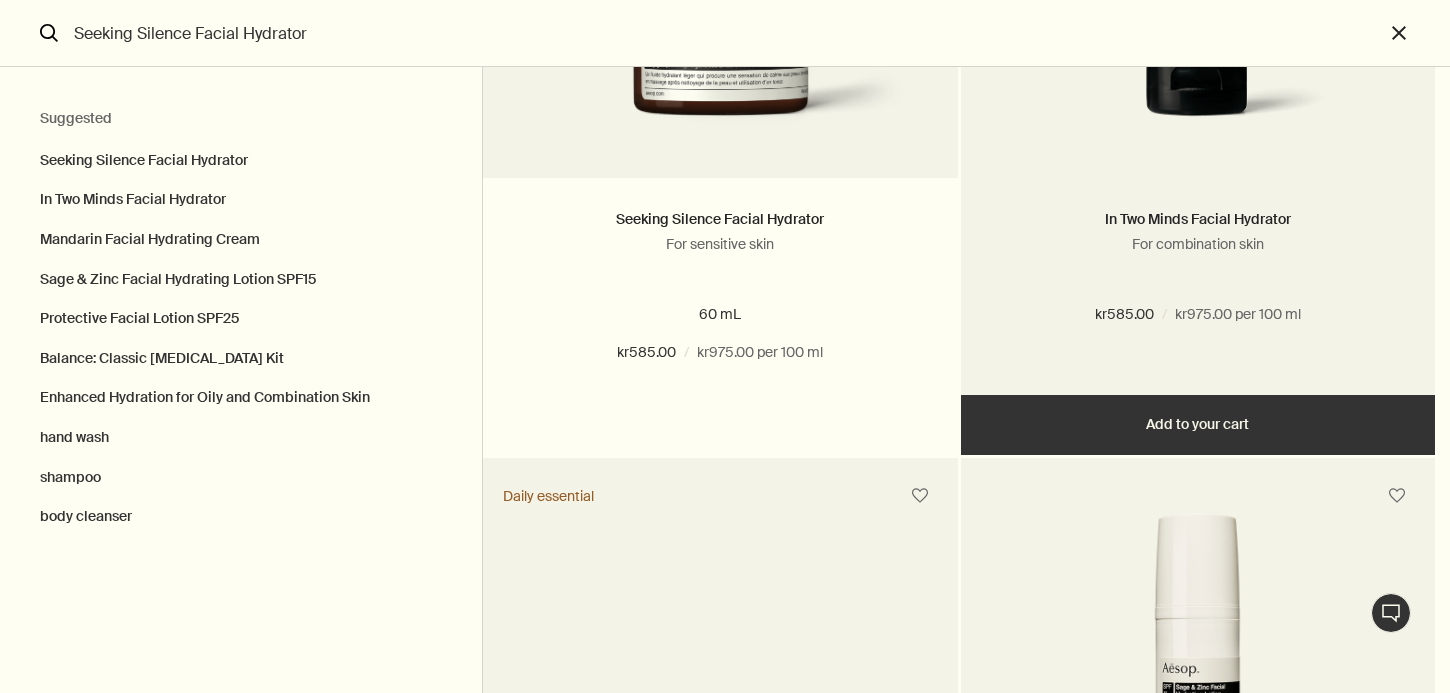 scroll, scrollTop: 0, scrollLeft: 0, axis: both 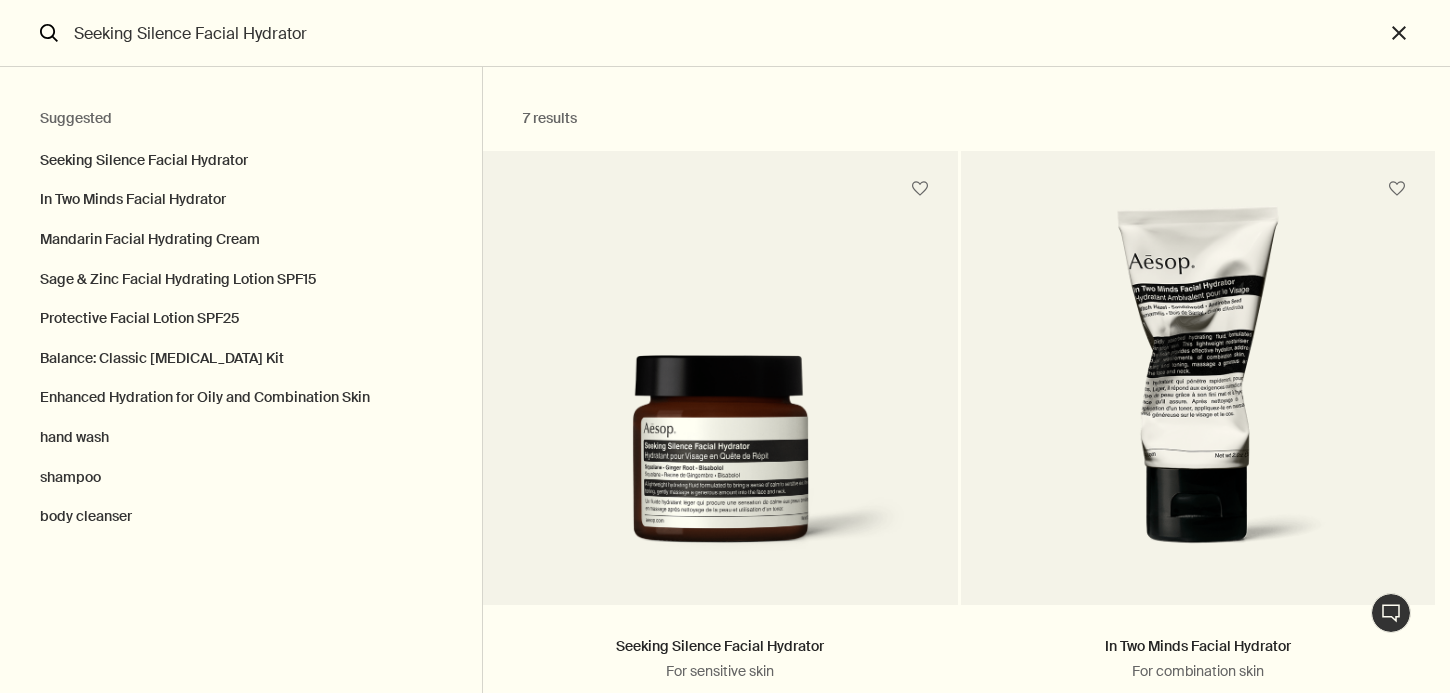 click on "Seeking Silence Facial Hydrator" at bounding box center (725, 33) 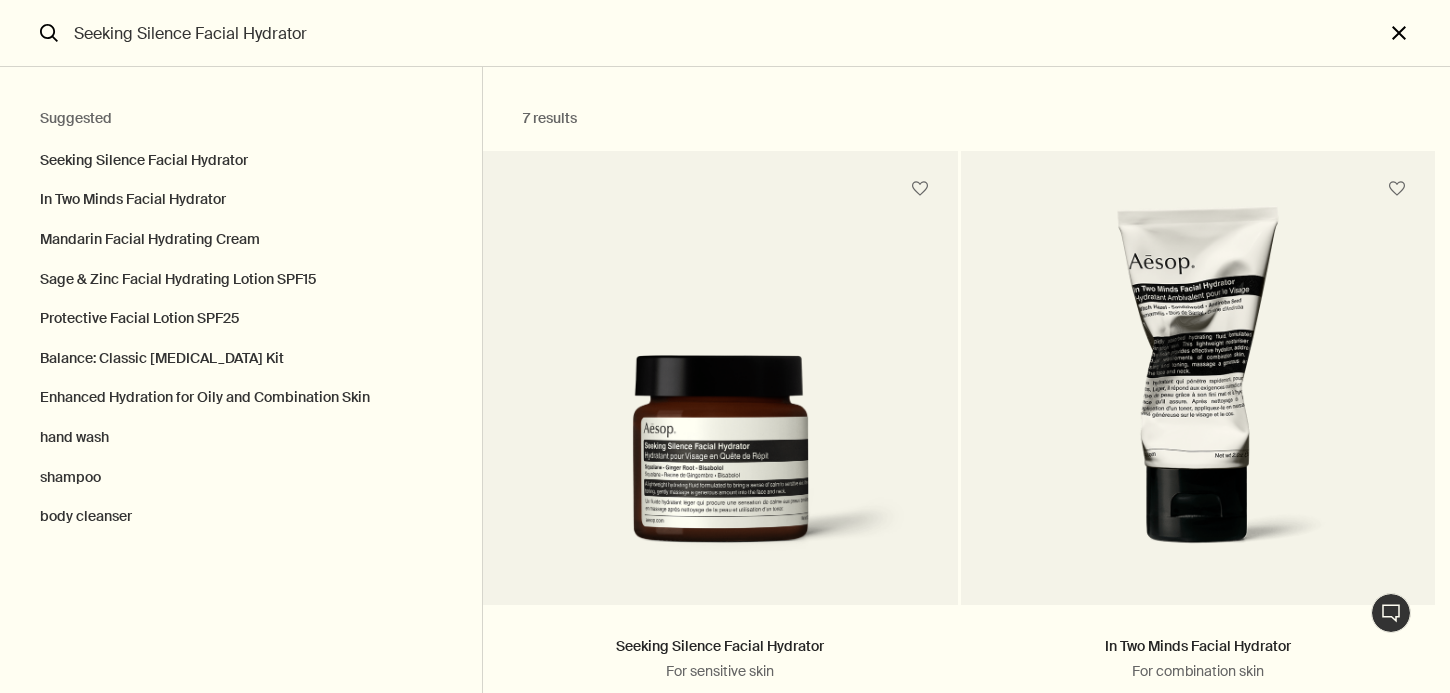 click on "close" at bounding box center (1417, 33) 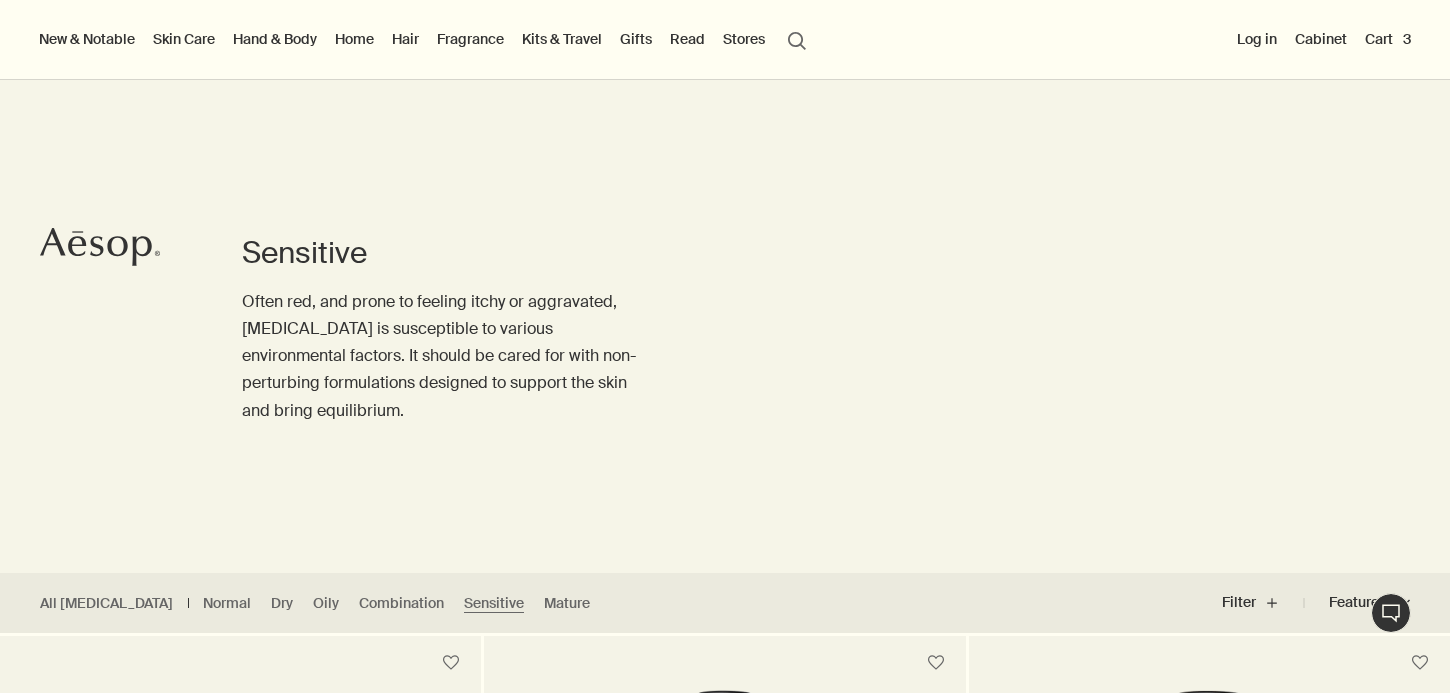 type 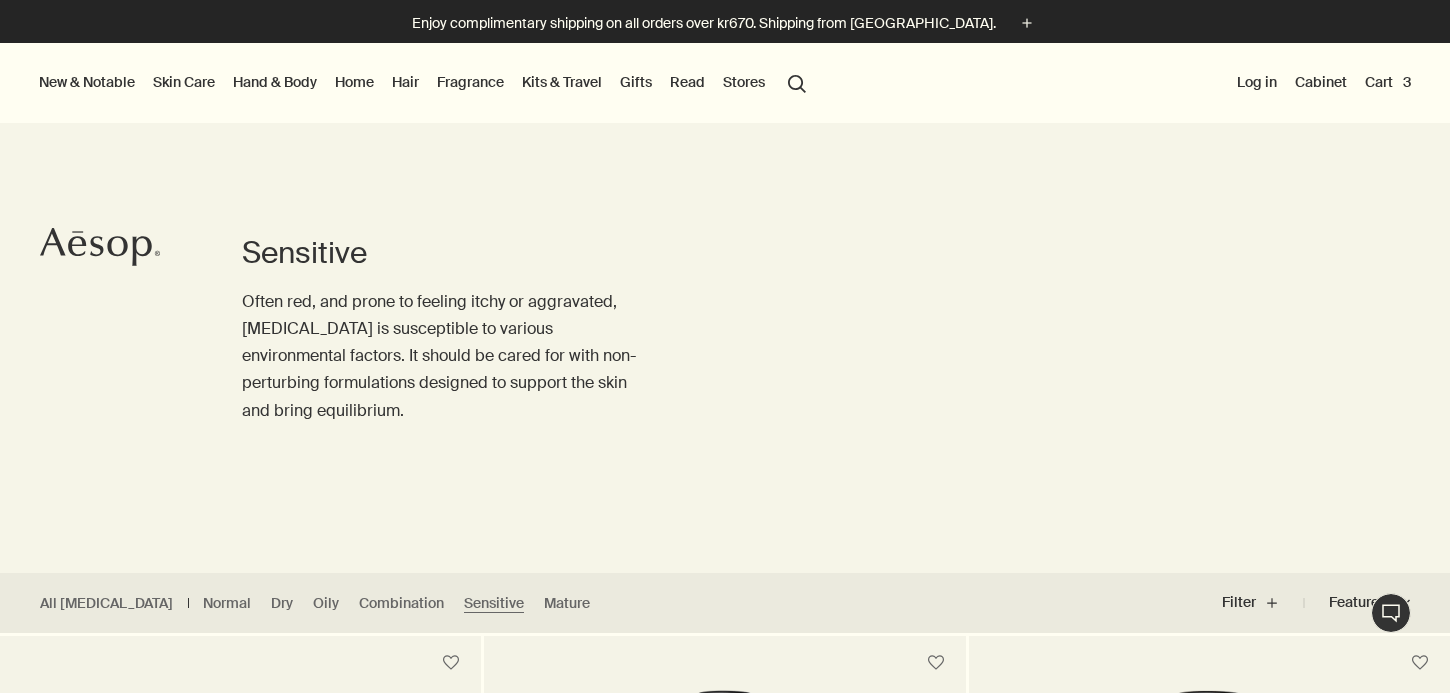 click on "Cart 3" at bounding box center (1388, 82) 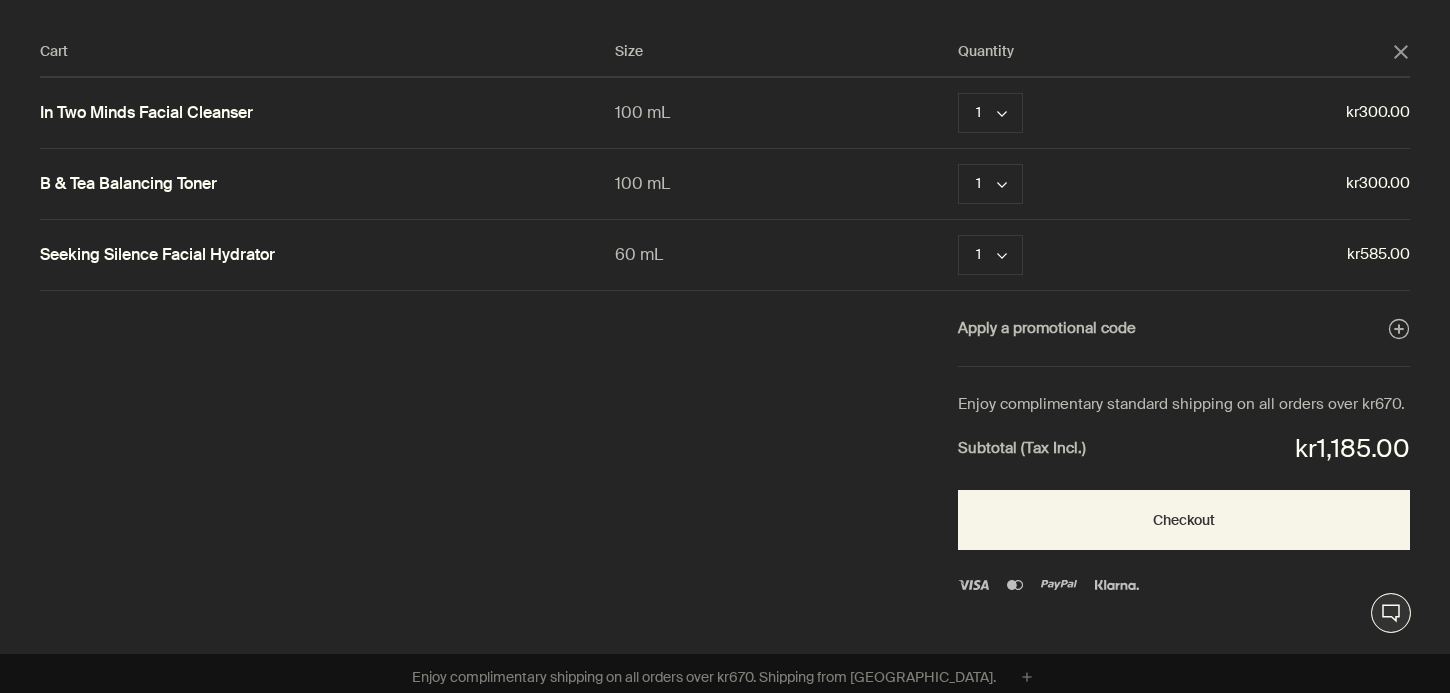 click on "Cart Size Quantity close In Two Minds Facial Cleanser 100 mL  1 chevron Remove kr300.00 B & Tea Balancing Toner 100 mL  1 chevron Remove kr300.00 Seeking Silence Facial Hydrator 60 mL  1 chevron Remove kr585.00 Apply a promotional code plusAndCloseWithCircle Enjoy complimentary standard shipping on all orders over kr670. Subtotal (Tax Incl.) kr1,185.00 Checkout" at bounding box center [745, 327] 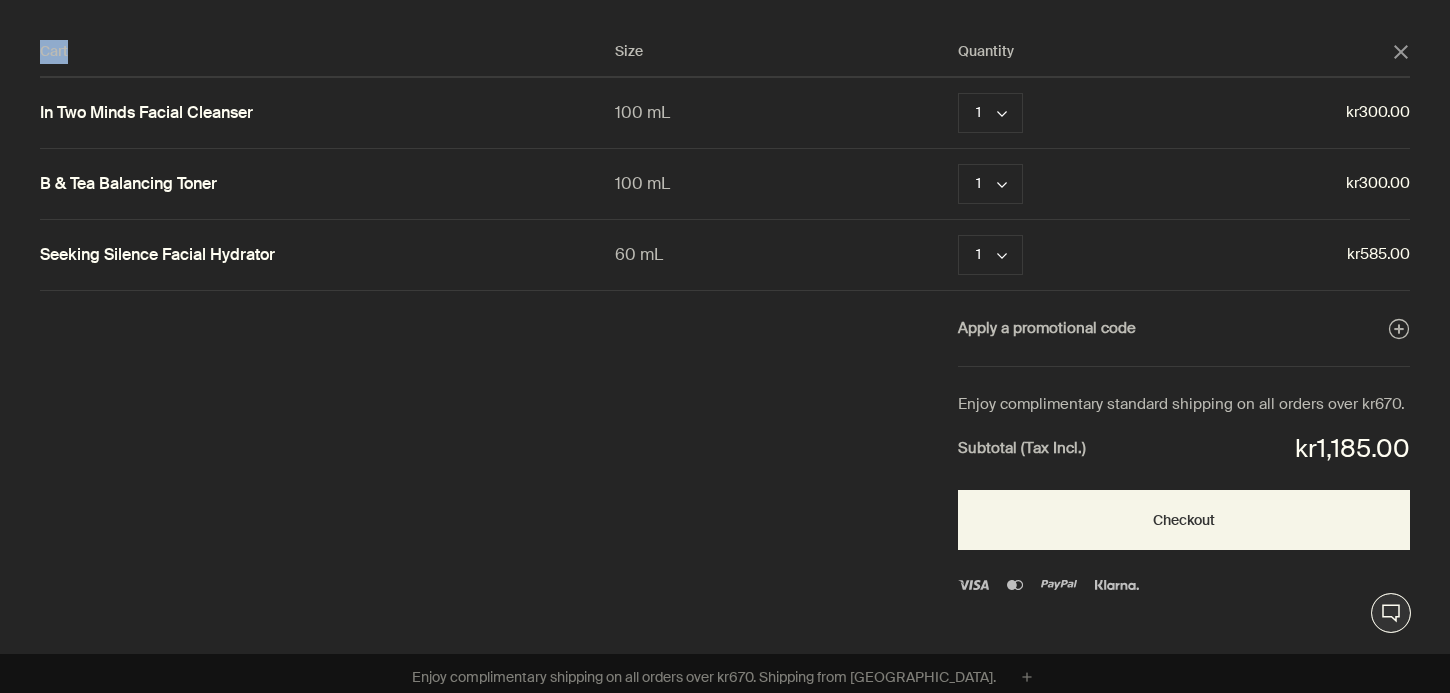 drag, startPoint x: 23, startPoint y: 16, endPoint x: 128, endPoint y: 73, distance: 119.47385 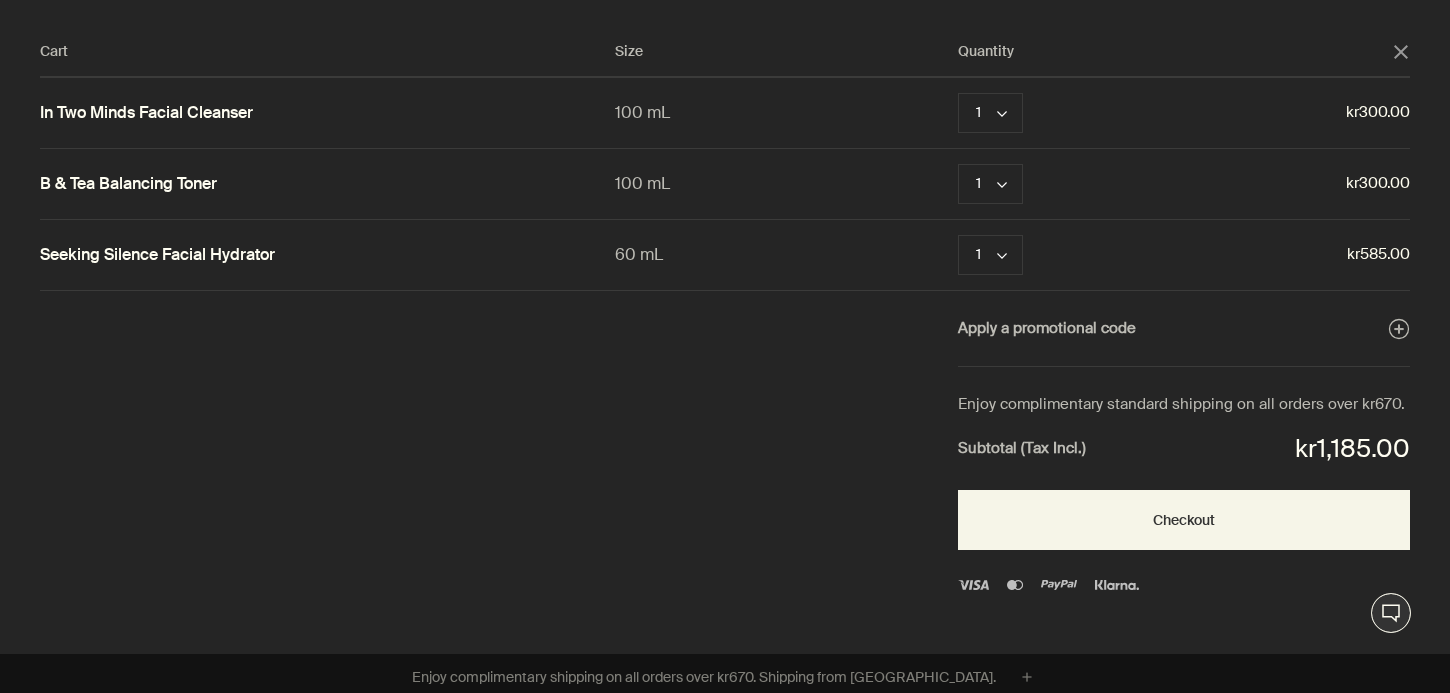 click on "Cart Size Quantity close In Two Minds Facial Cleanser 100 mL  1 chevron Remove kr300.00 B & Tea Balancing Toner 100 mL  1 chevron Remove kr300.00 Seeking Silence Facial Hydrator 60 mL  1 chevron Remove kr585.00 Apply a promotional code plusAndCloseWithCircle Enjoy complimentary standard shipping on all orders over kr670. Subtotal (Tax Incl.) kr1,185.00 Checkout" at bounding box center (745, 327) 